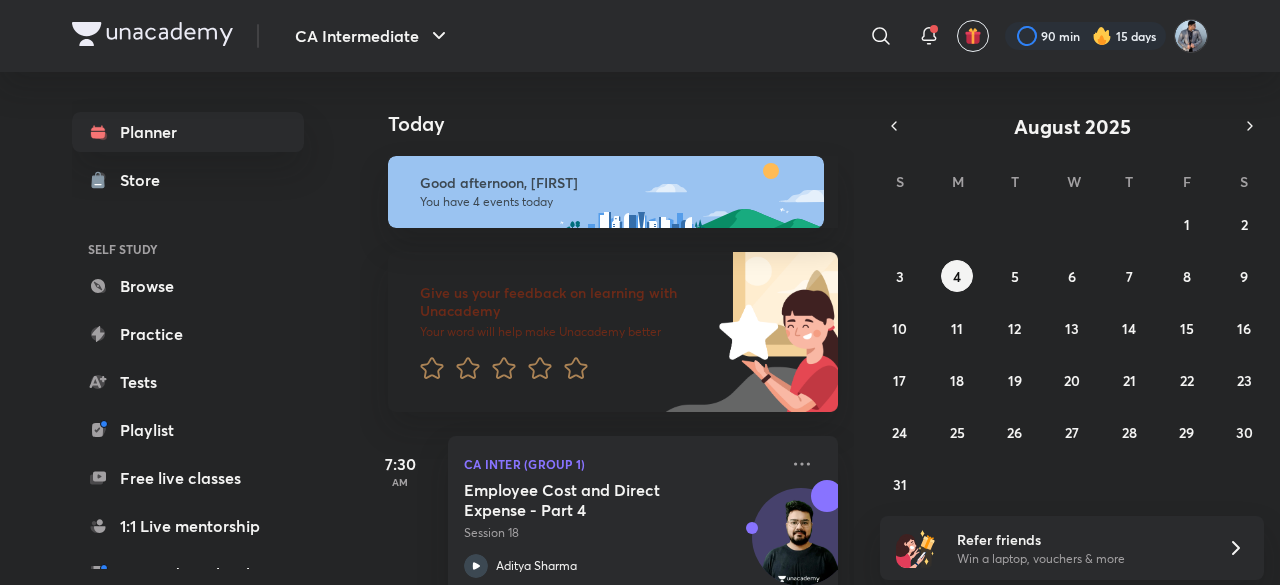 scroll, scrollTop: 0, scrollLeft: 0, axis: both 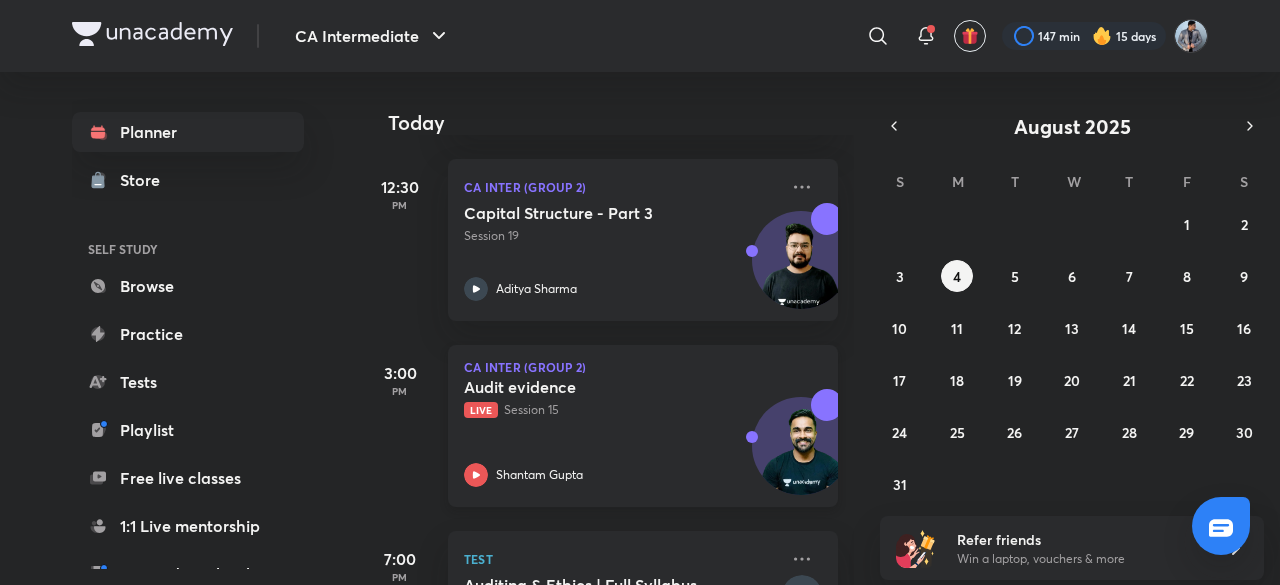 click on "Live Session 15" at bounding box center (621, 410) 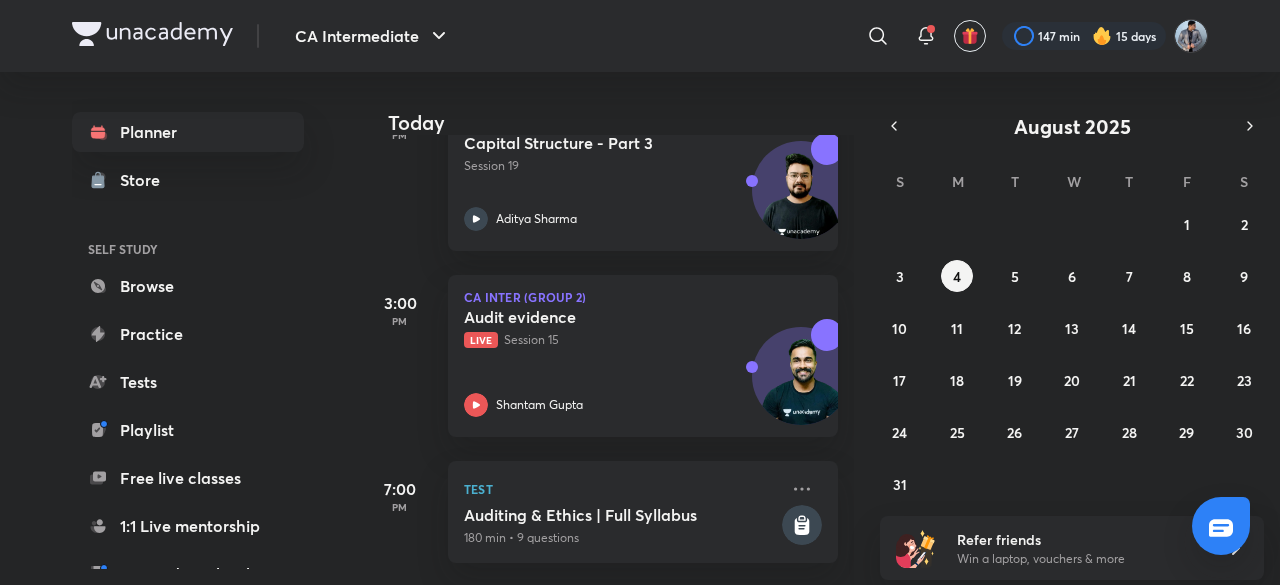 scroll, scrollTop: 548, scrollLeft: 0, axis: vertical 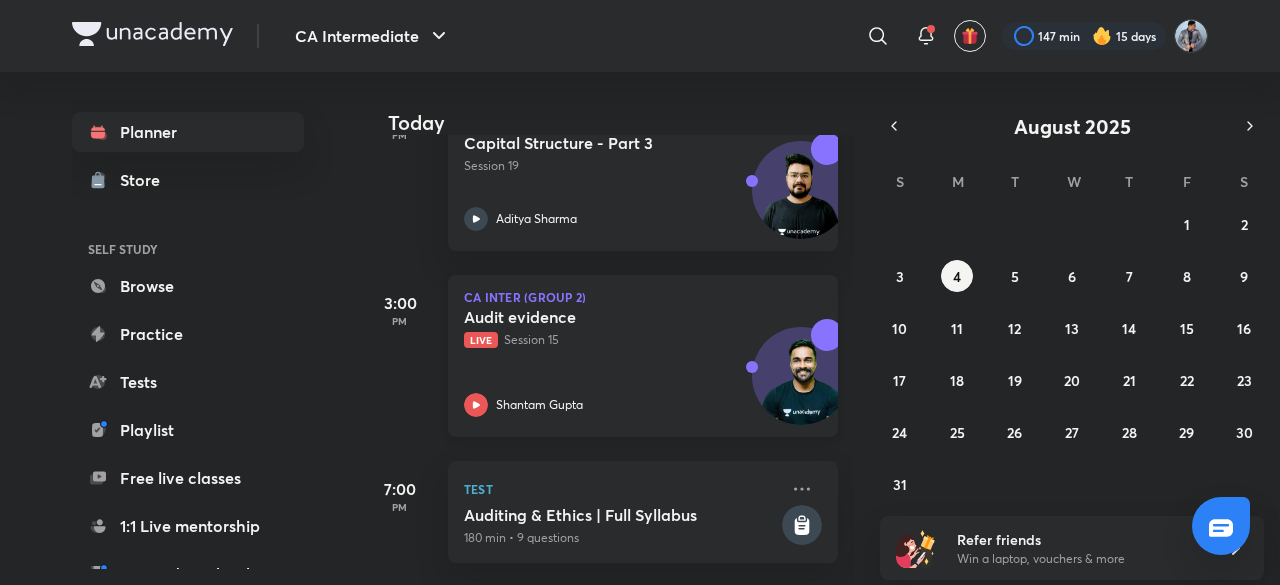 click on "Shantam Gupta" at bounding box center (621, 405) 